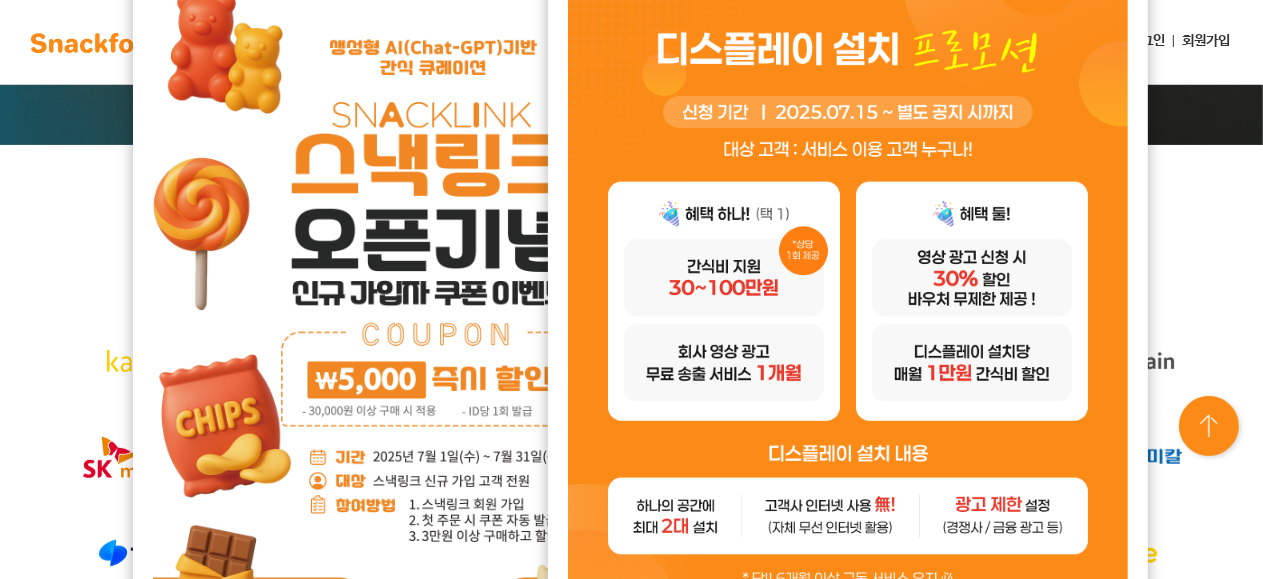 scroll, scrollTop: 0, scrollLeft: 0, axis: both 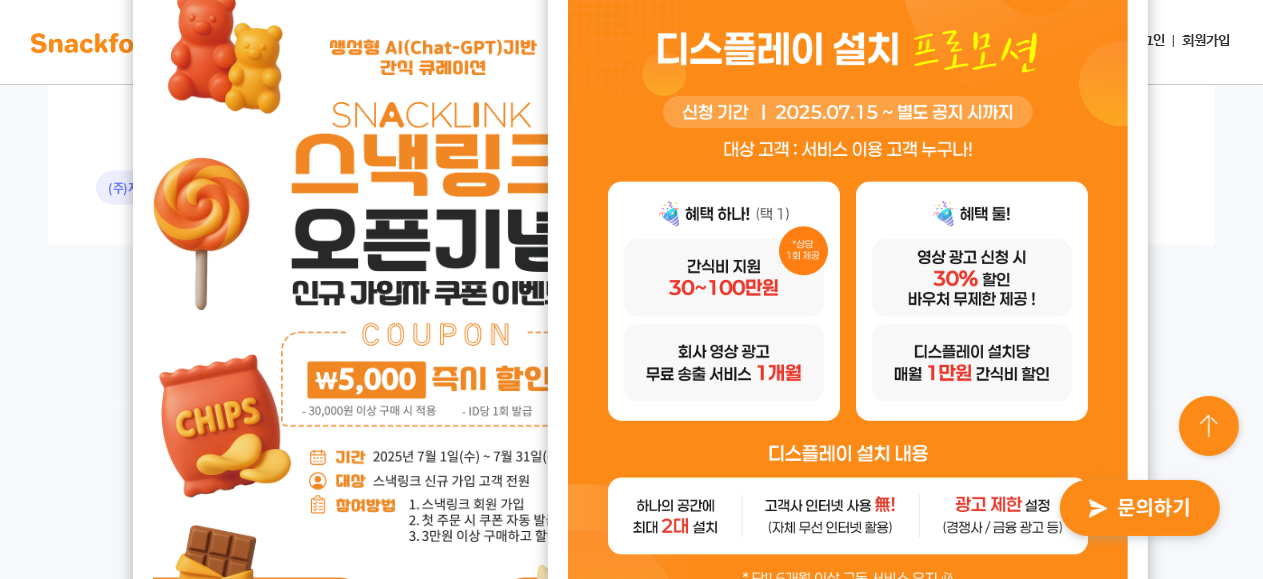 click at bounding box center [1140, 509] 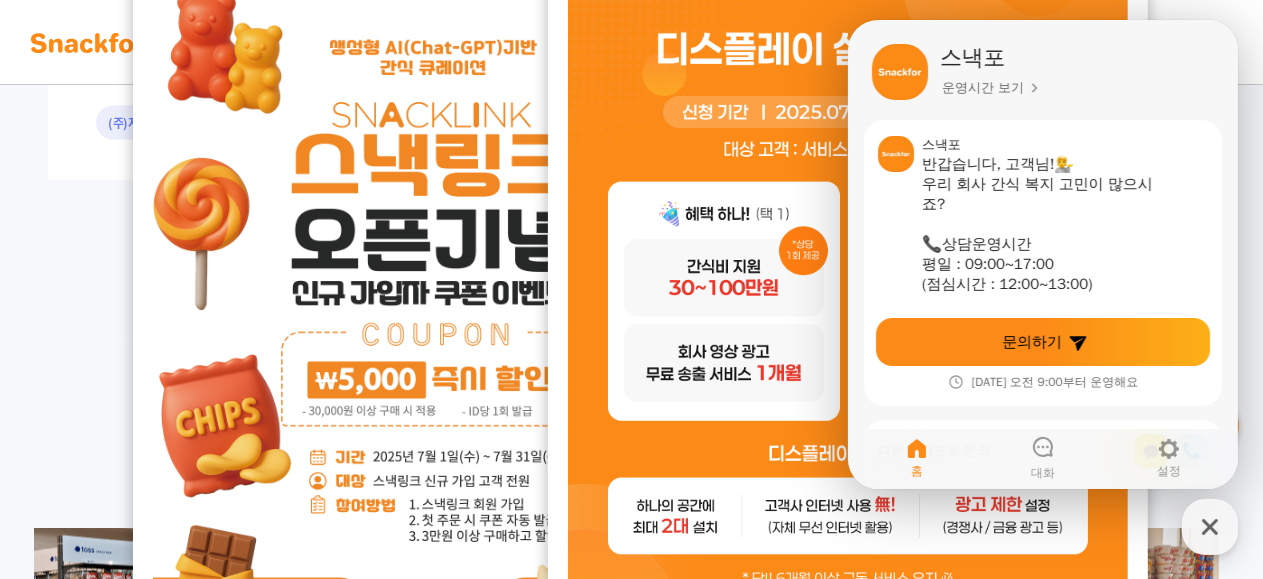 scroll, scrollTop: 2500, scrollLeft: 0, axis: vertical 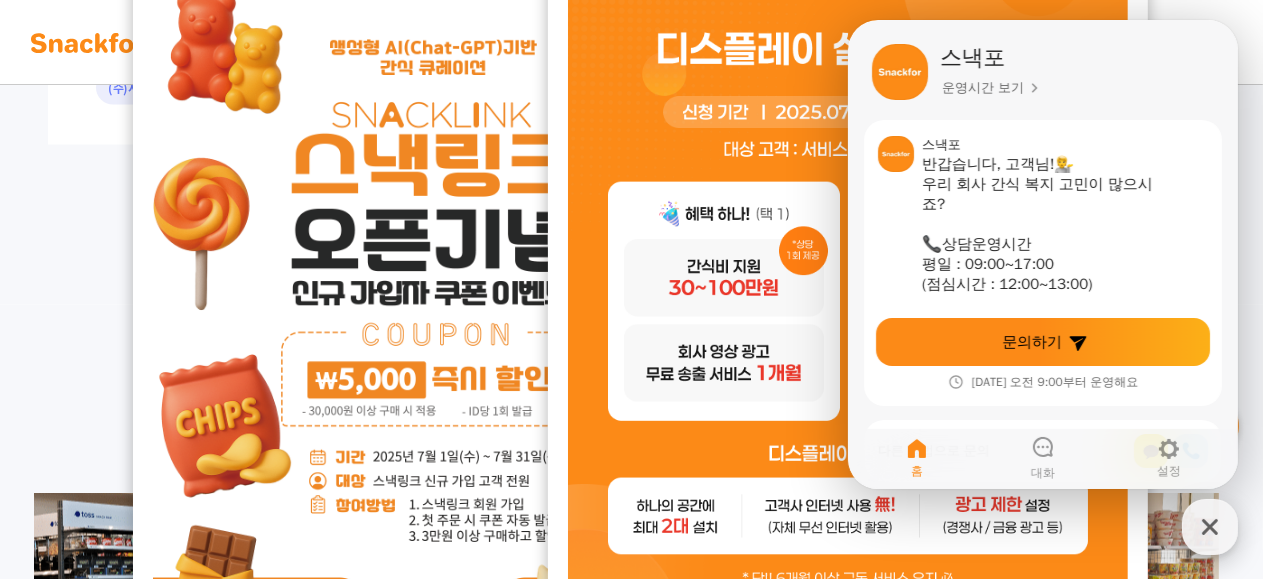 click 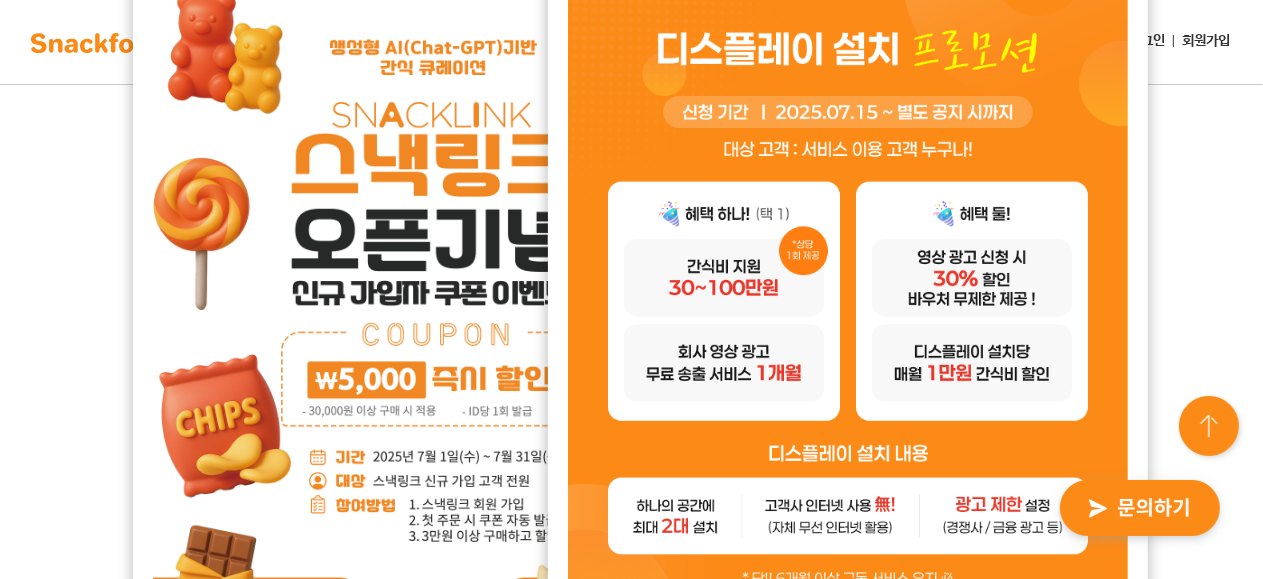 scroll, scrollTop: 4500, scrollLeft: 0, axis: vertical 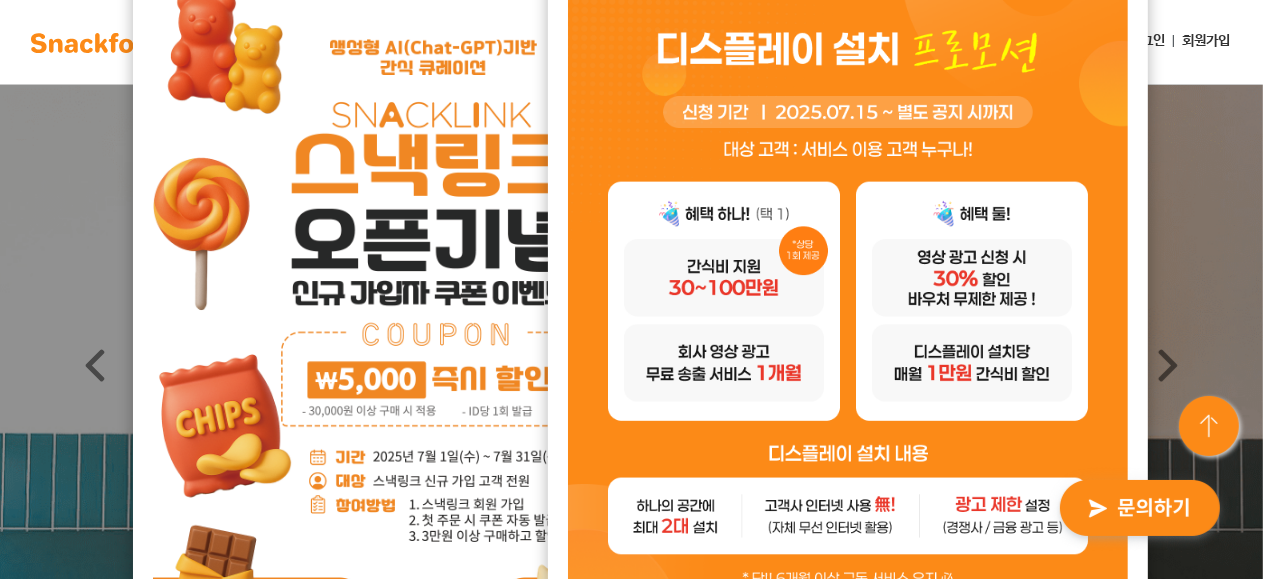 click at bounding box center [1211, 428] 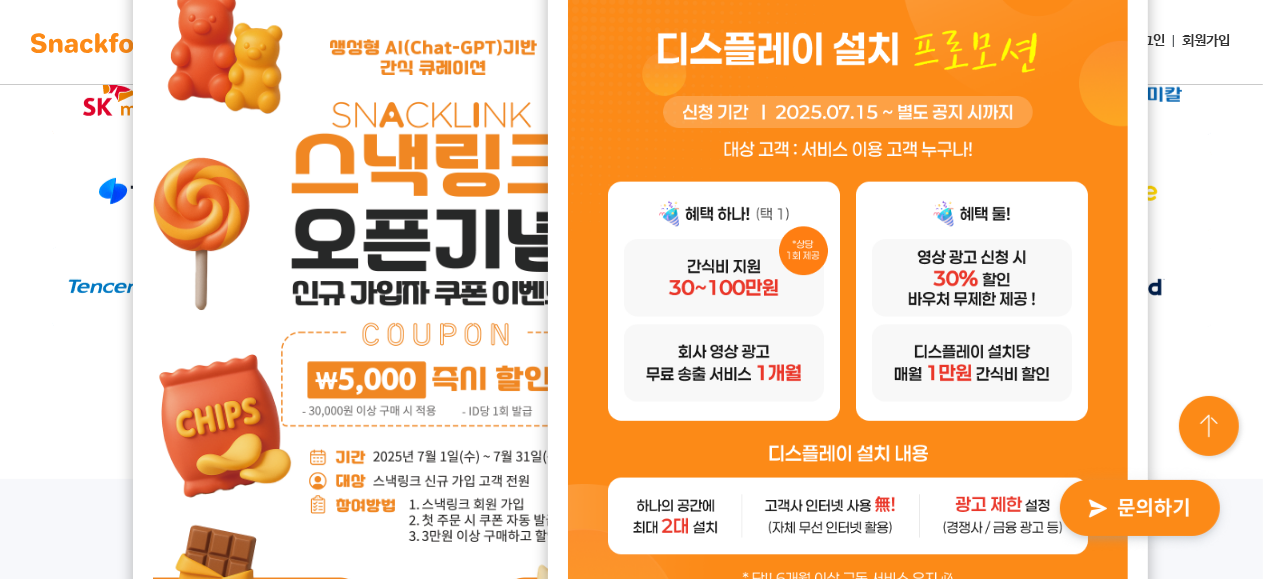 scroll, scrollTop: 1100, scrollLeft: 0, axis: vertical 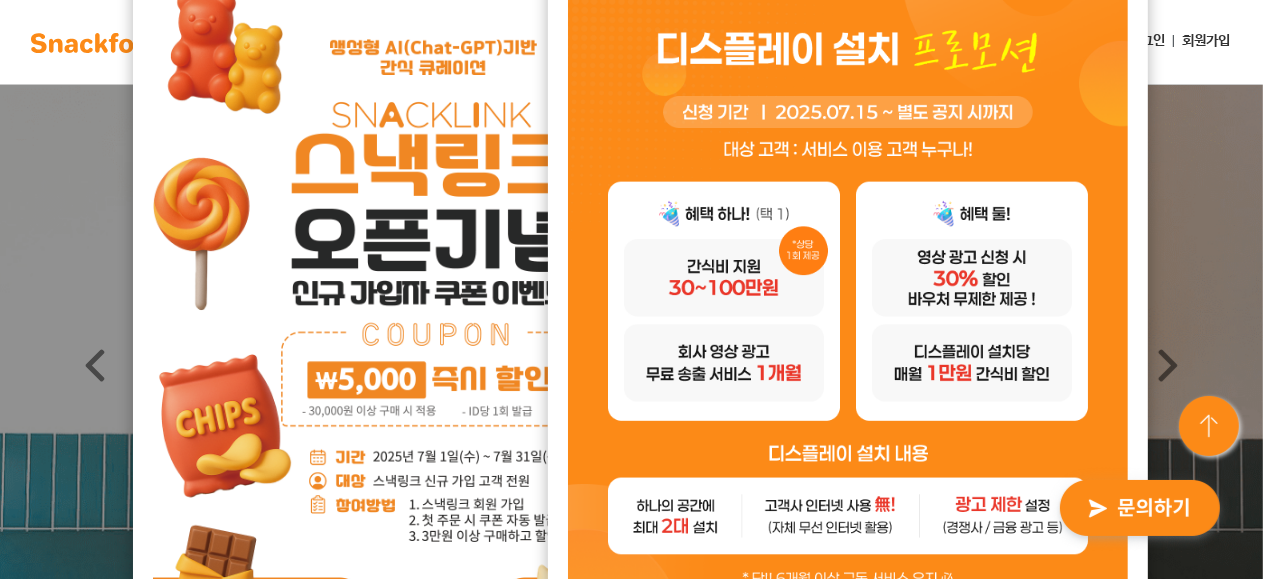 drag, startPoint x: 1134, startPoint y: 558, endPoint x: 1108, endPoint y: 557, distance: 26.019224 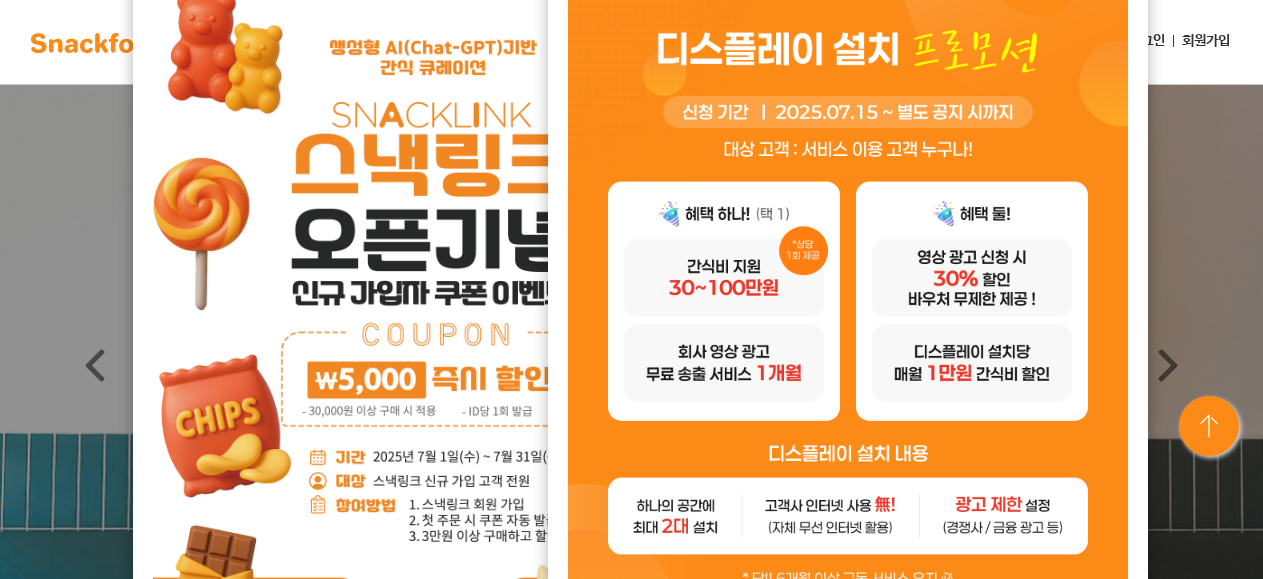 scroll, scrollTop: 0, scrollLeft: 0, axis: both 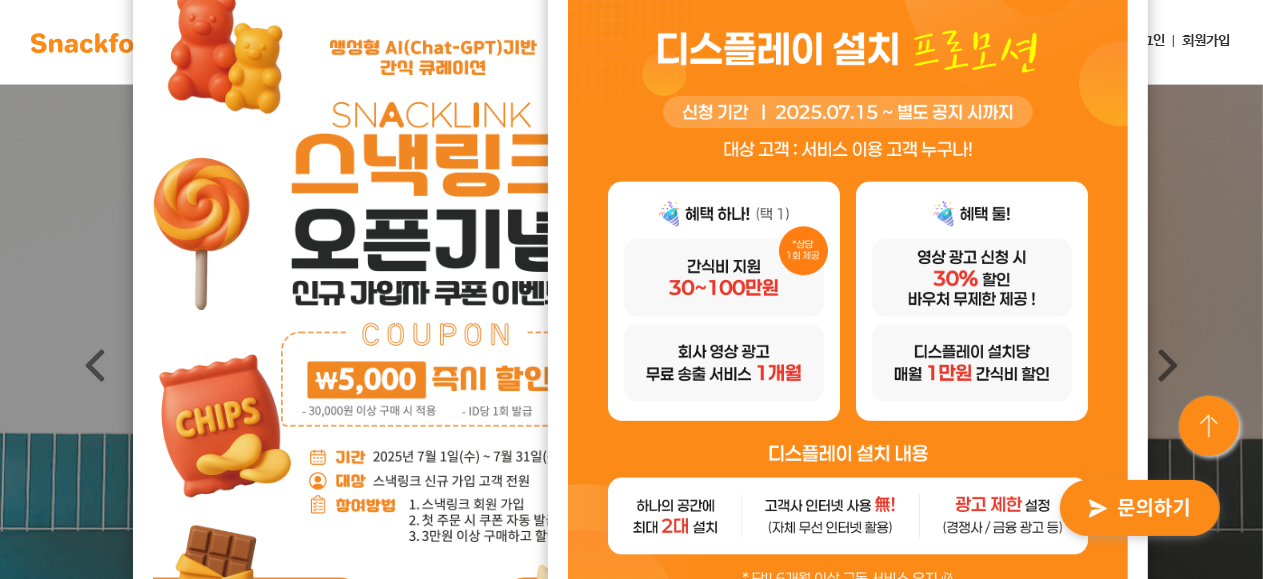 click at bounding box center [88, 43] 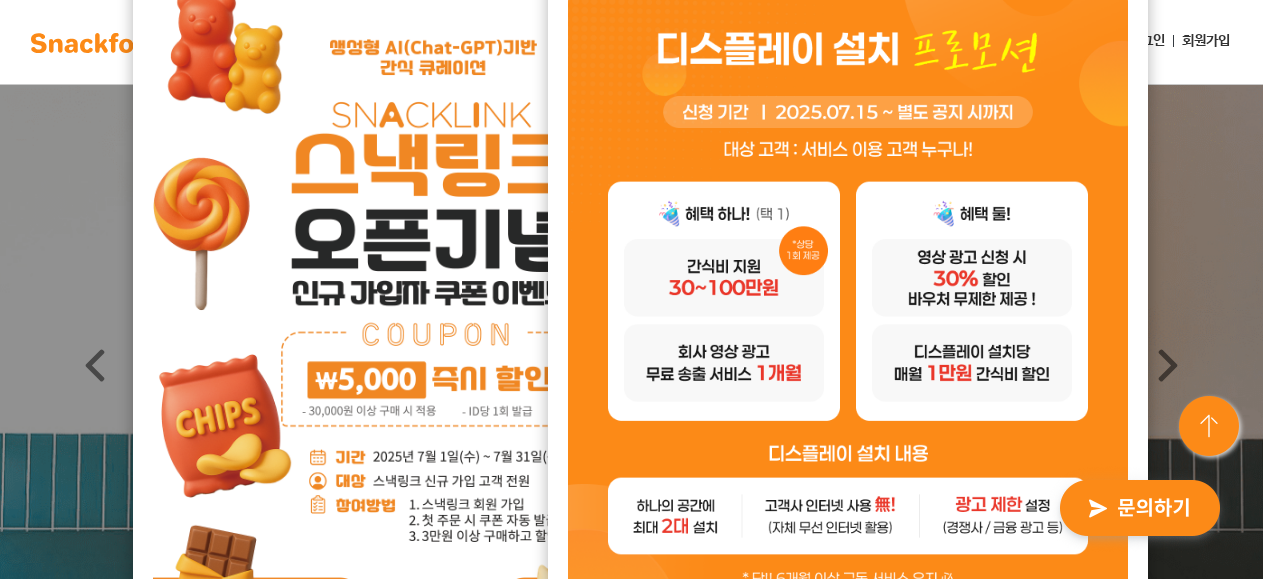 scroll, scrollTop: 0, scrollLeft: 0, axis: both 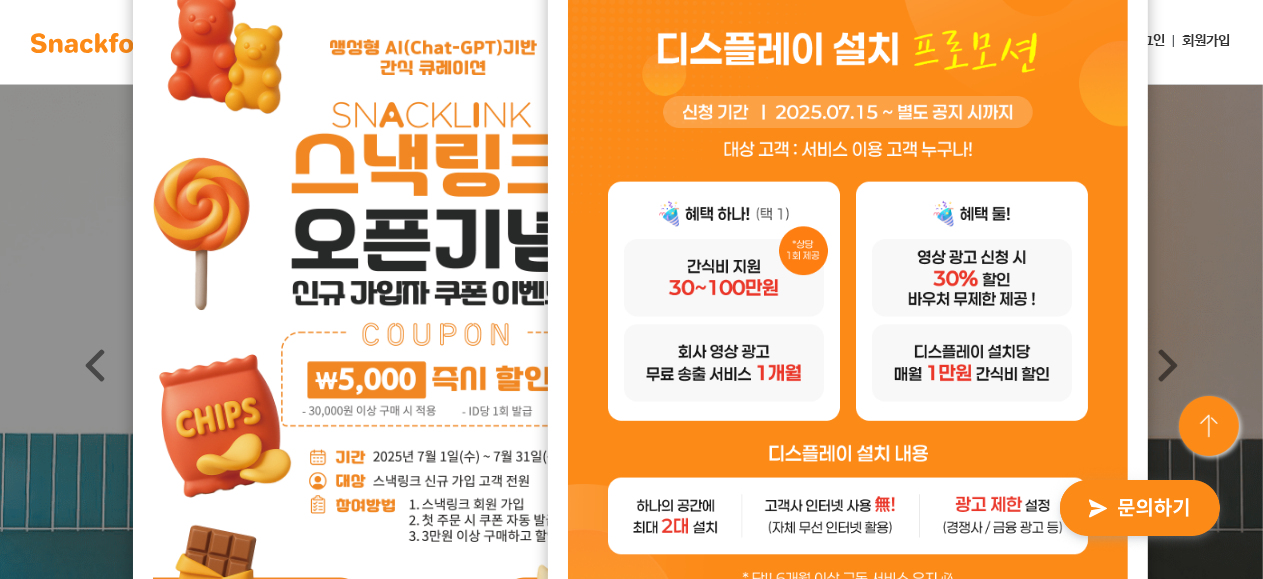 click at bounding box center (88, 43) 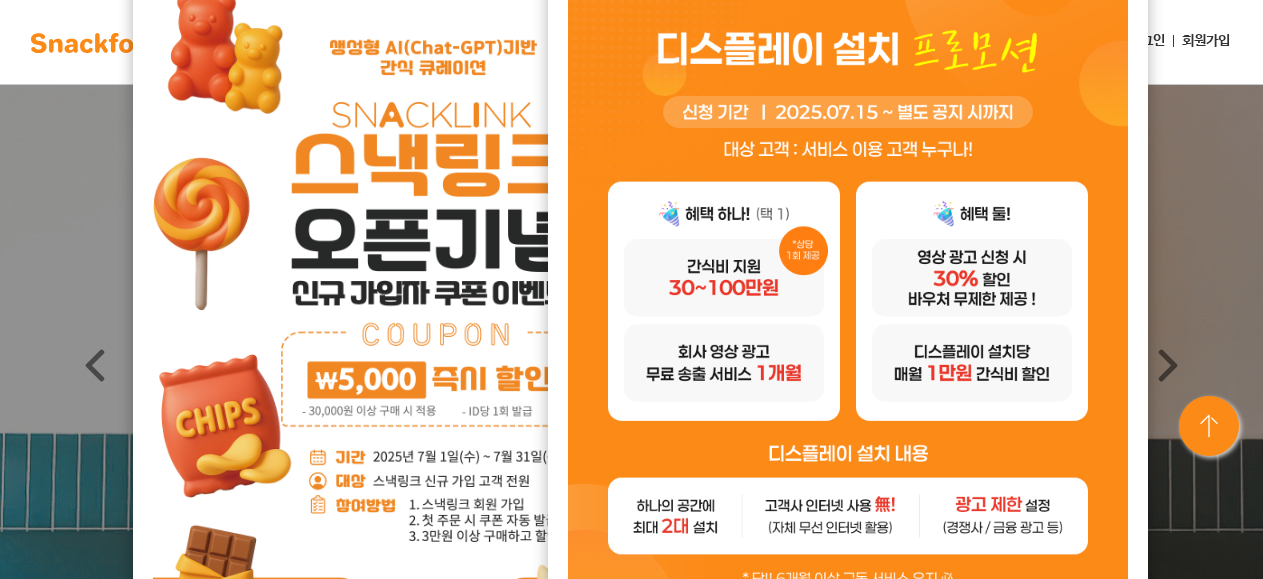 scroll, scrollTop: 0, scrollLeft: 0, axis: both 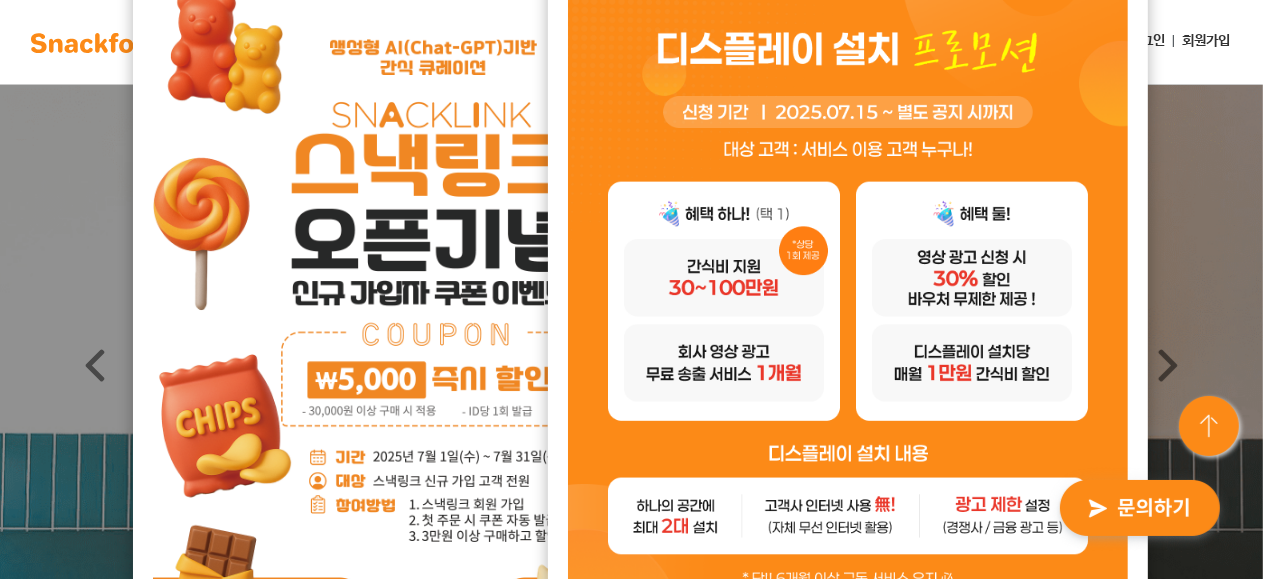 click at bounding box center (1211, 428) 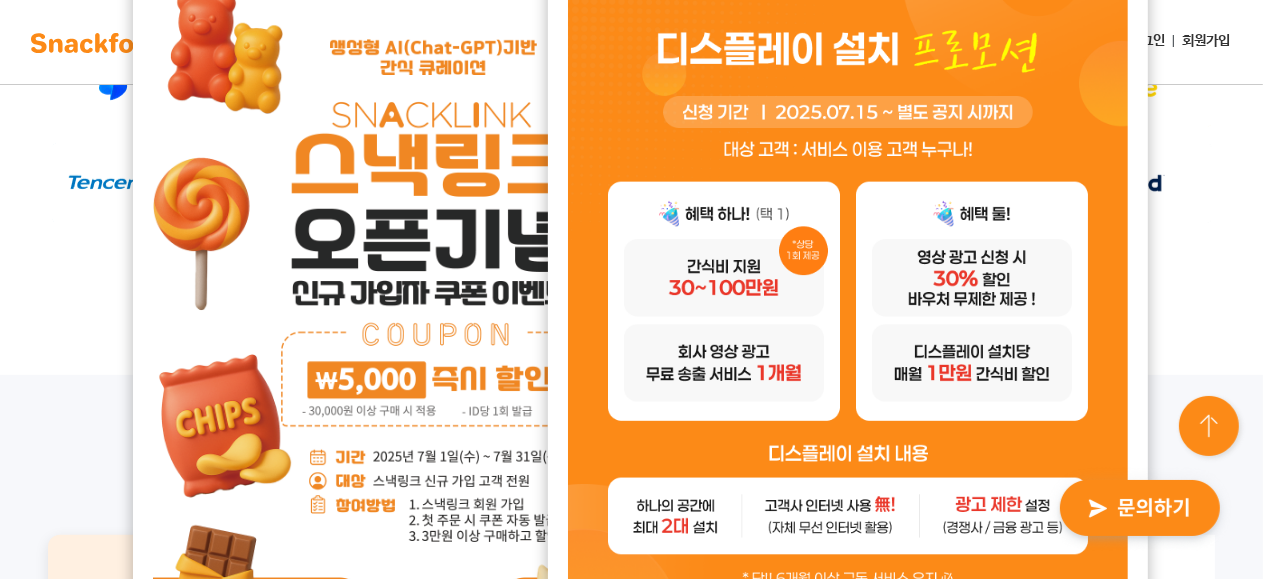 scroll, scrollTop: 1000, scrollLeft: 0, axis: vertical 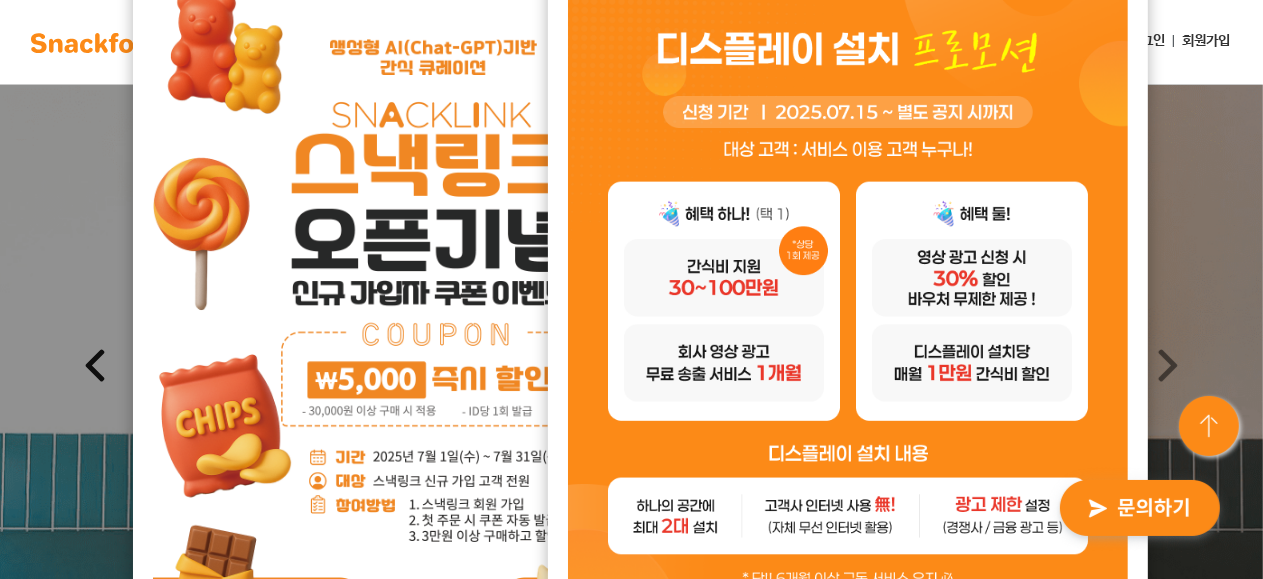 click at bounding box center (95, 365) 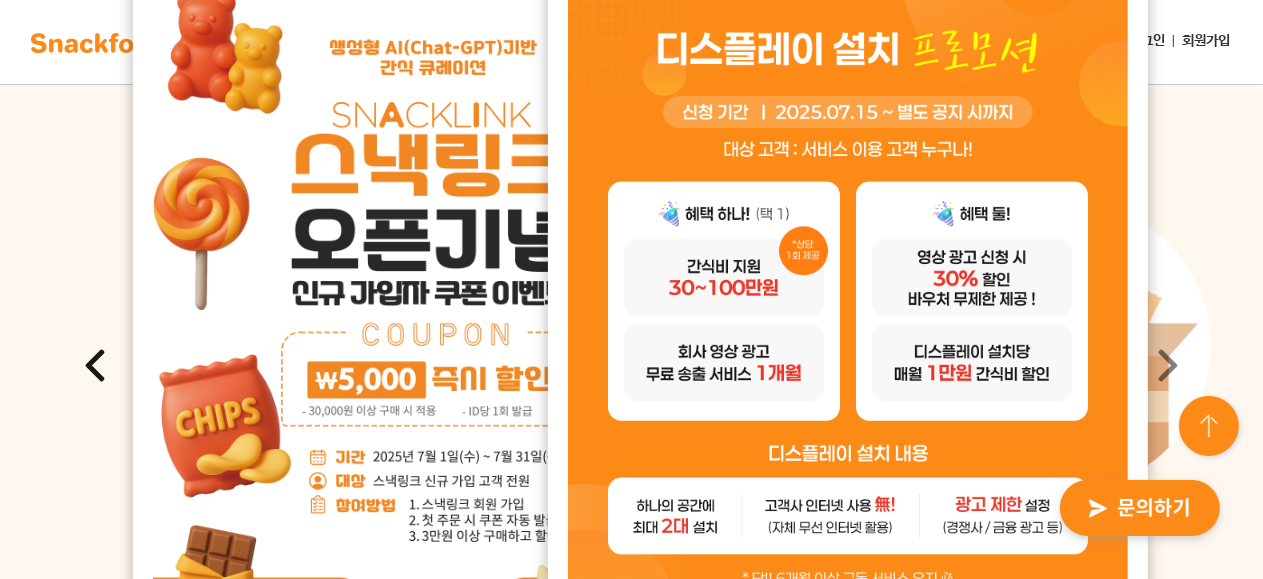 click at bounding box center (95, 365) 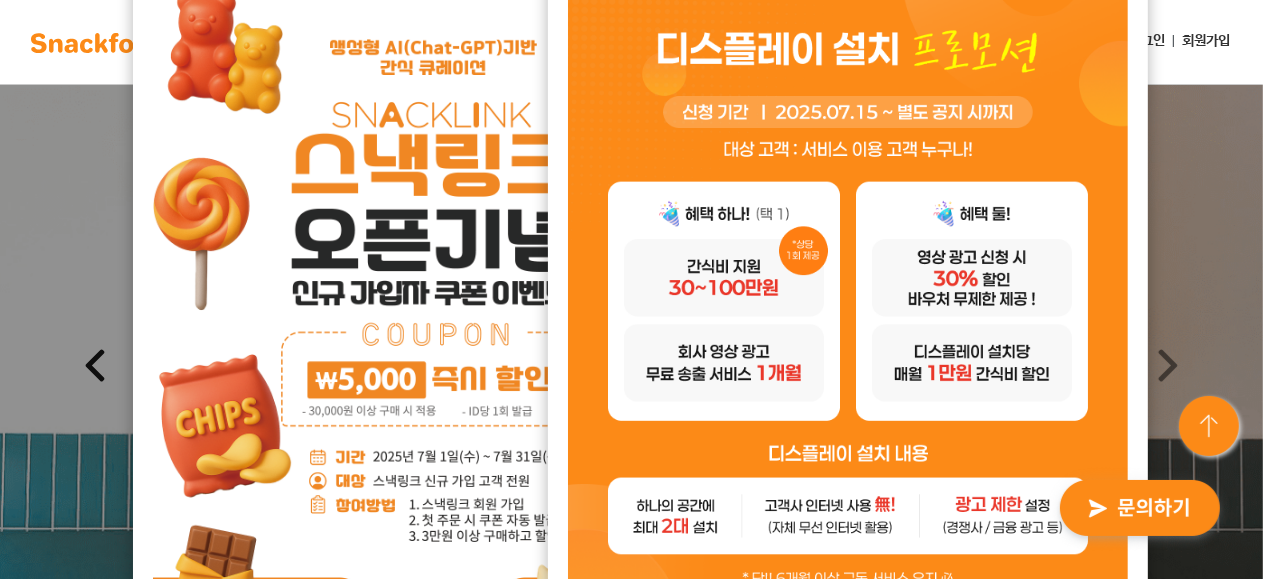 click at bounding box center [95, 365] 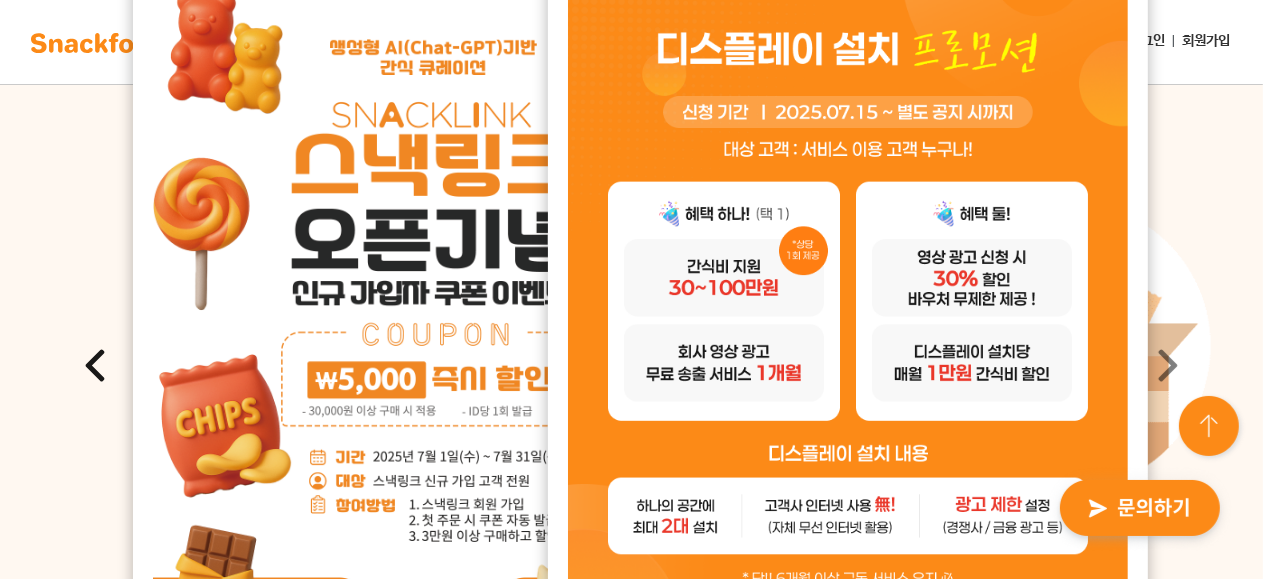 click at bounding box center [95, 365] 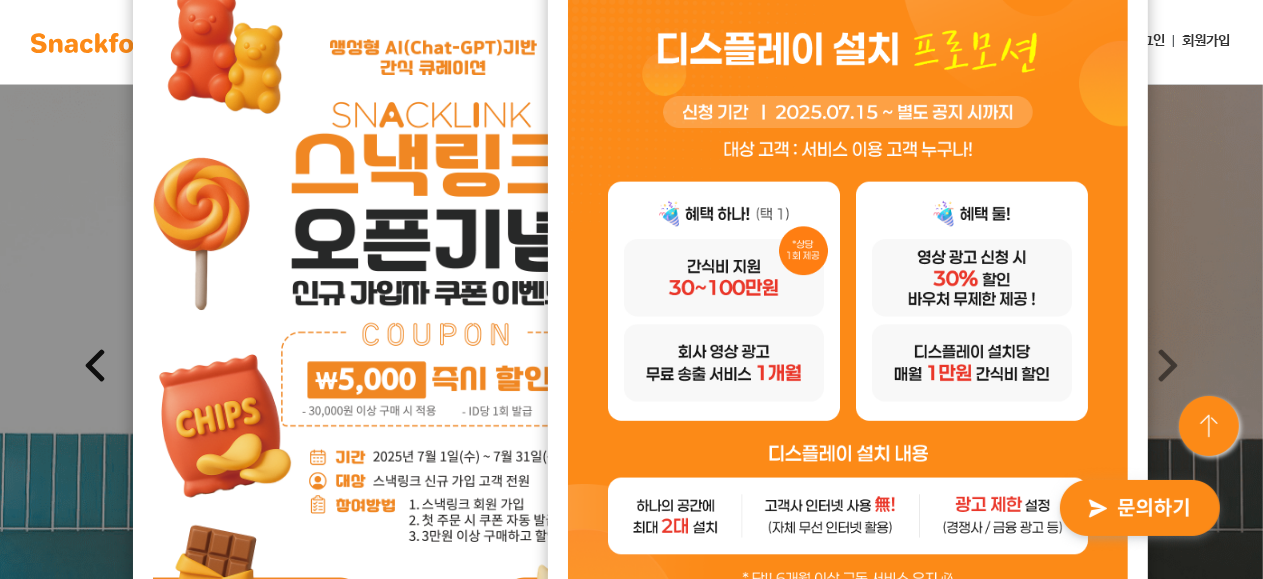 click at bounding box center [95, 365] 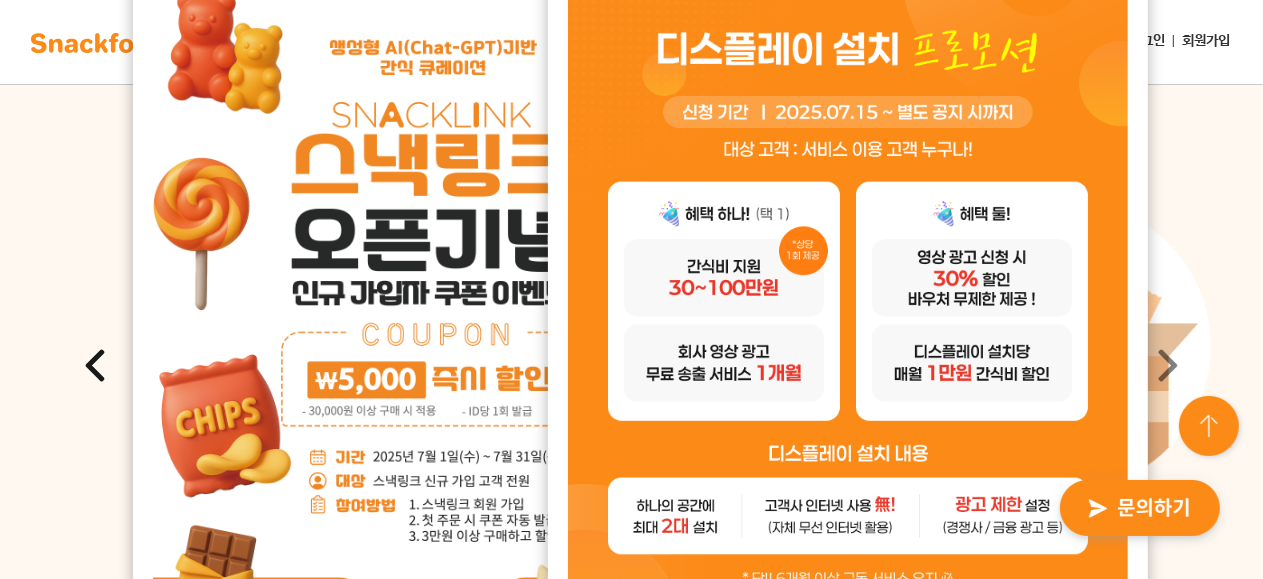 click at bounding box center [95, 365] 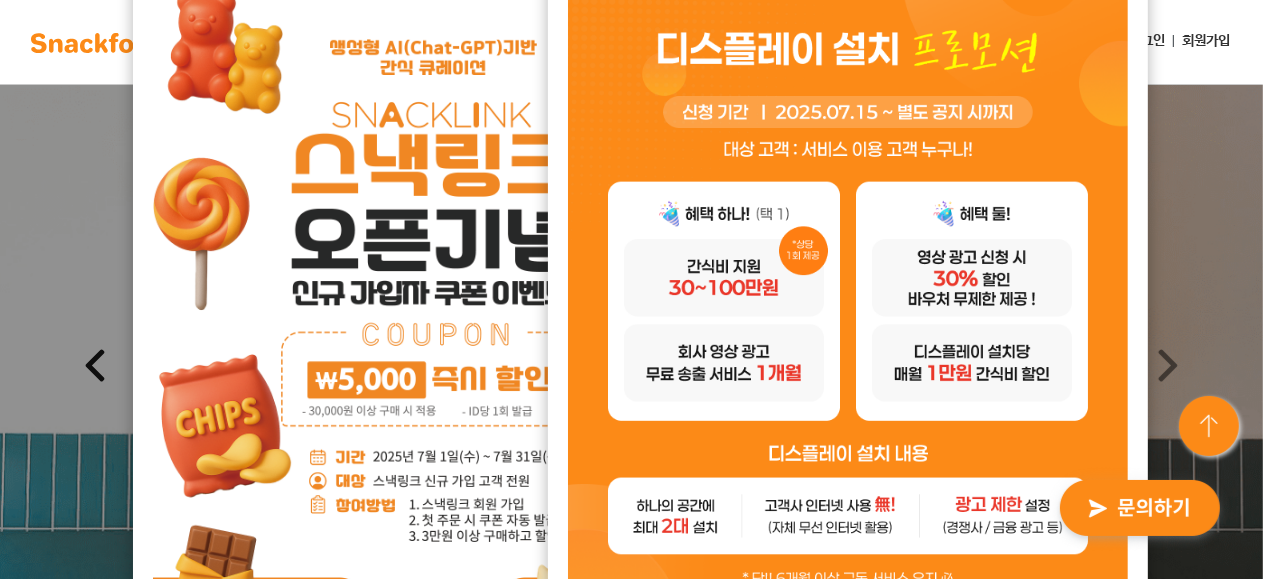 click at bounding box center [95, 365] 